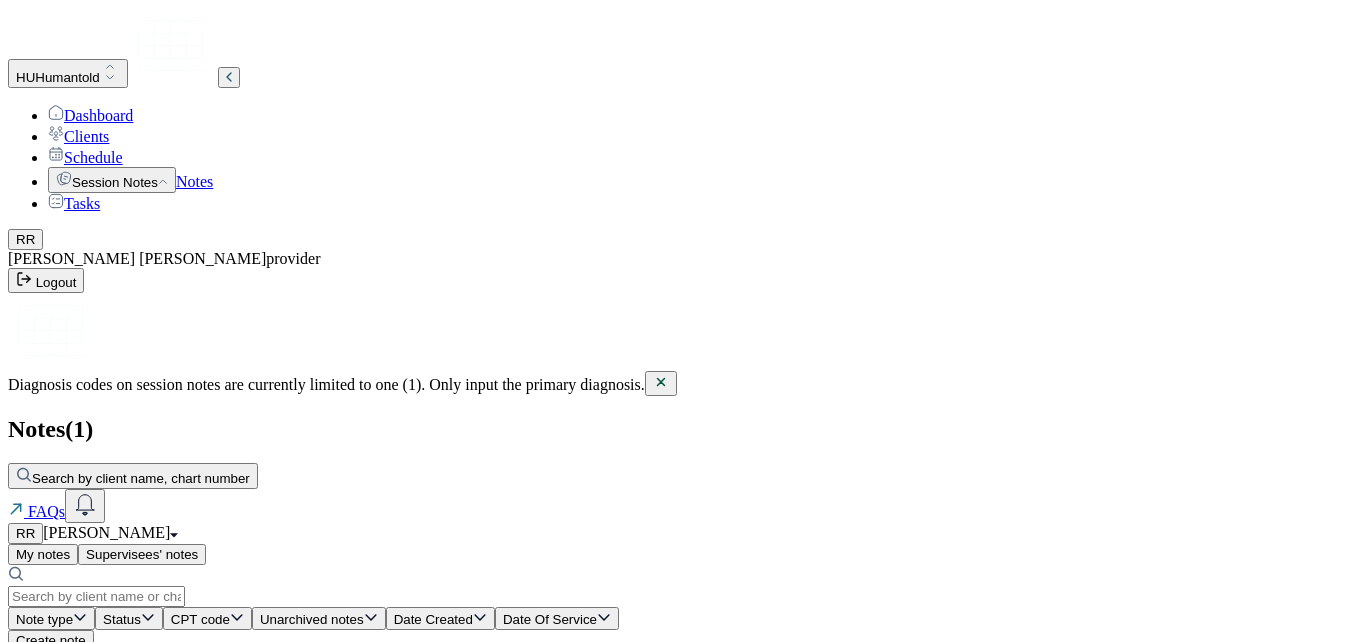 scroll, scrollTop: 0, scrollLeft: 0, axis: both 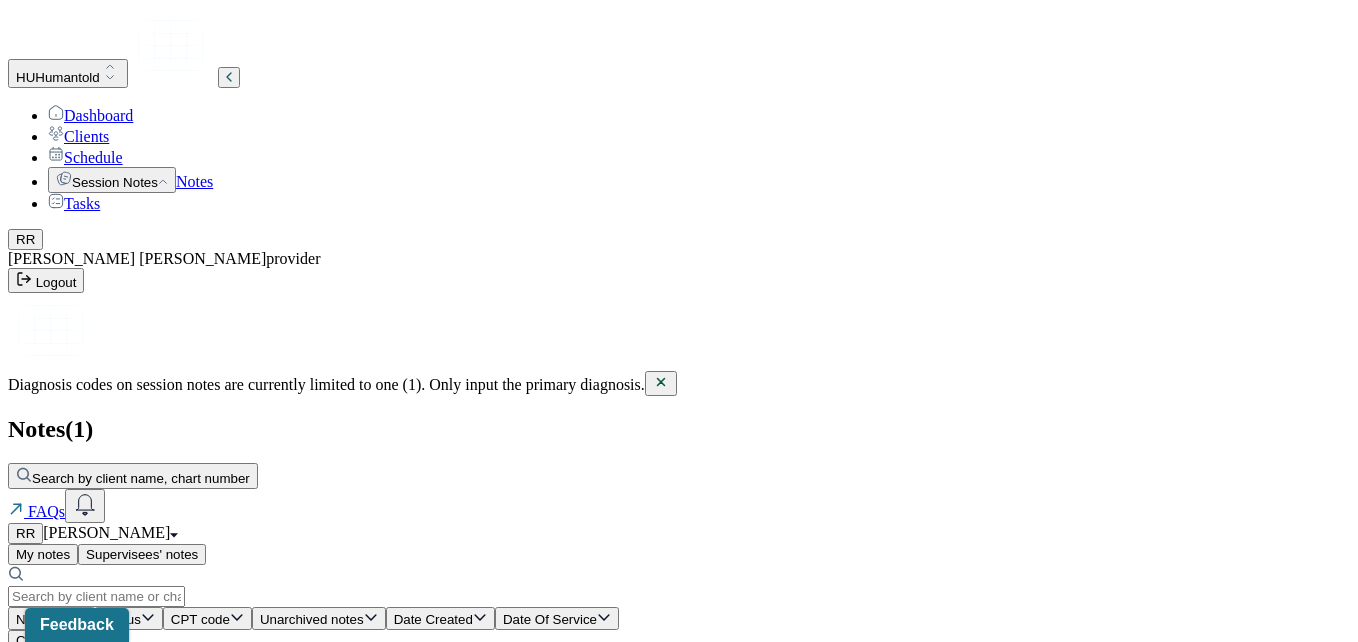 click on "Supervisees' notes" at bounding box center (142, 554) 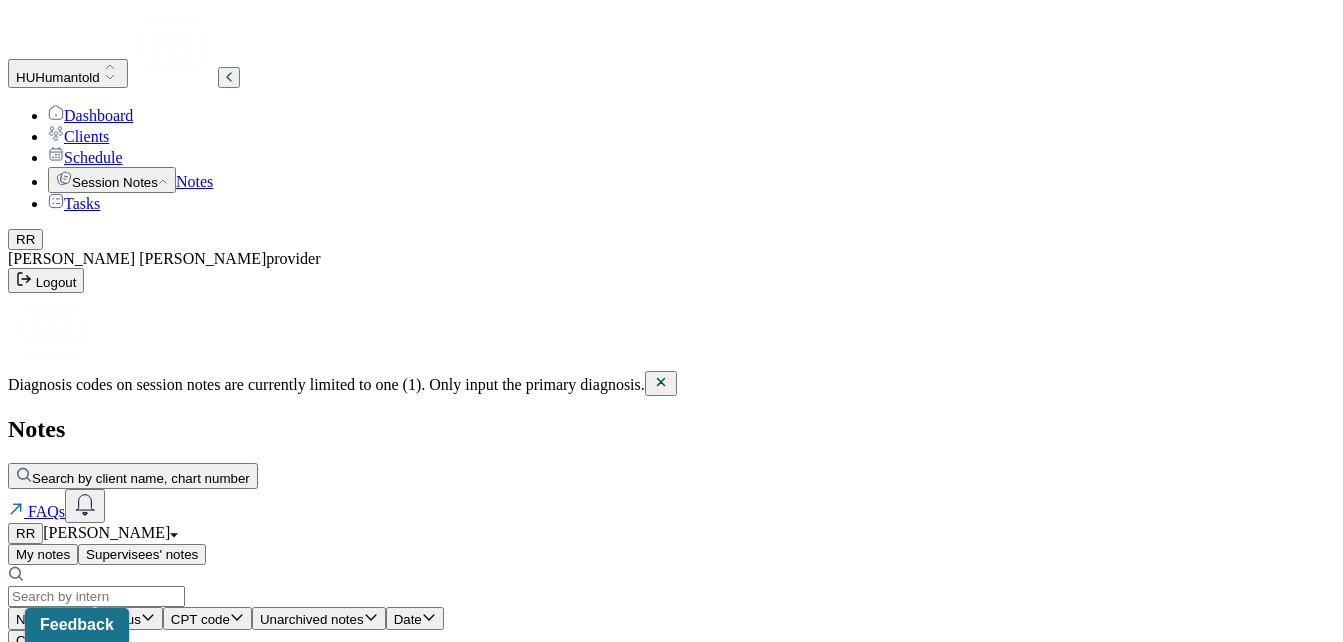 click on "Status" at bounding box center [129, 618] 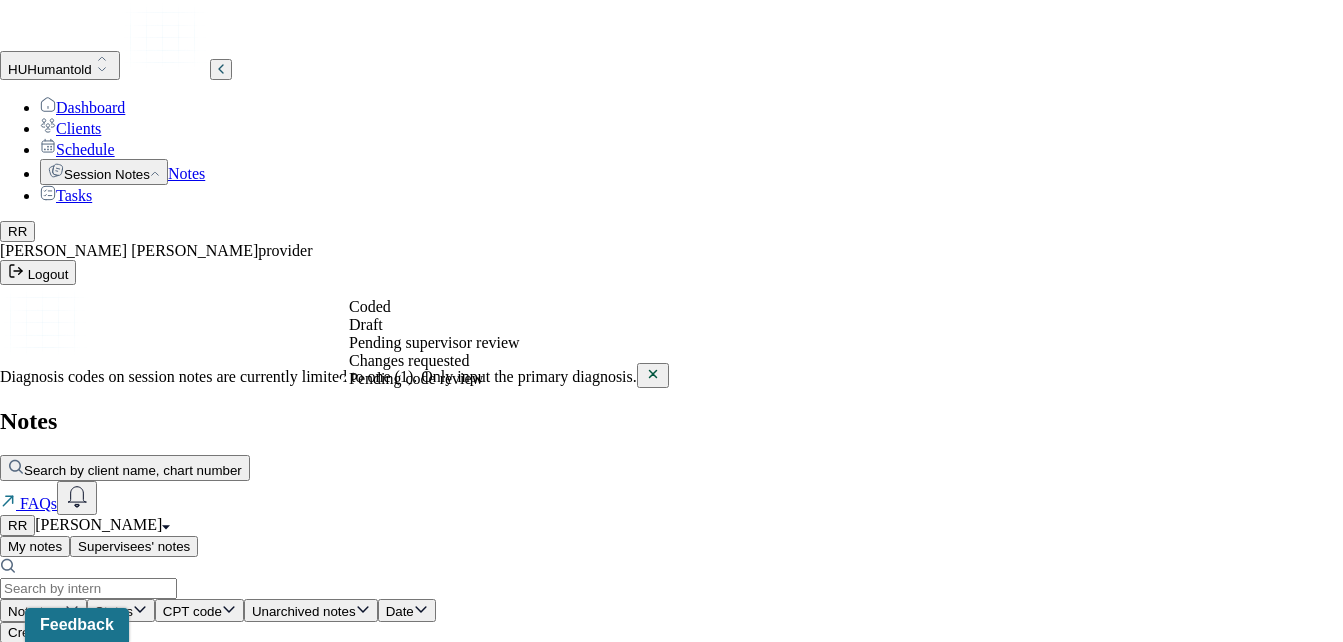 click on "Pending supervisor review" at bounding box center (428, 342) 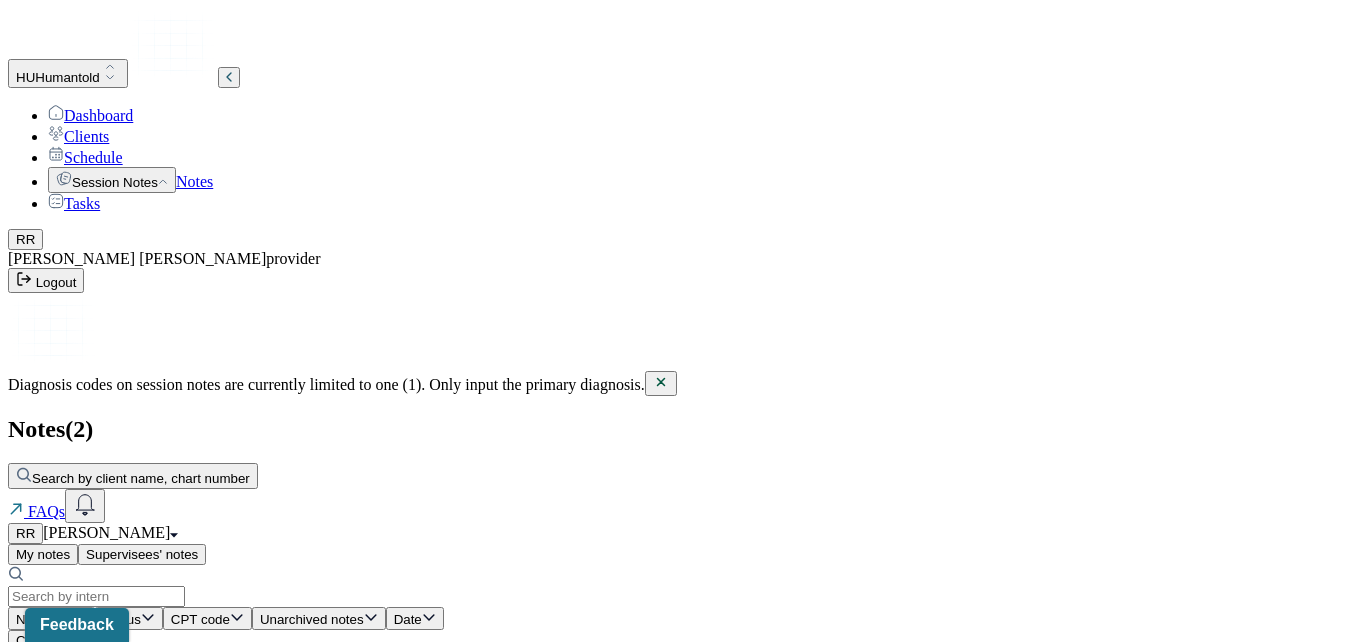 click at bounding box center [21, 745] 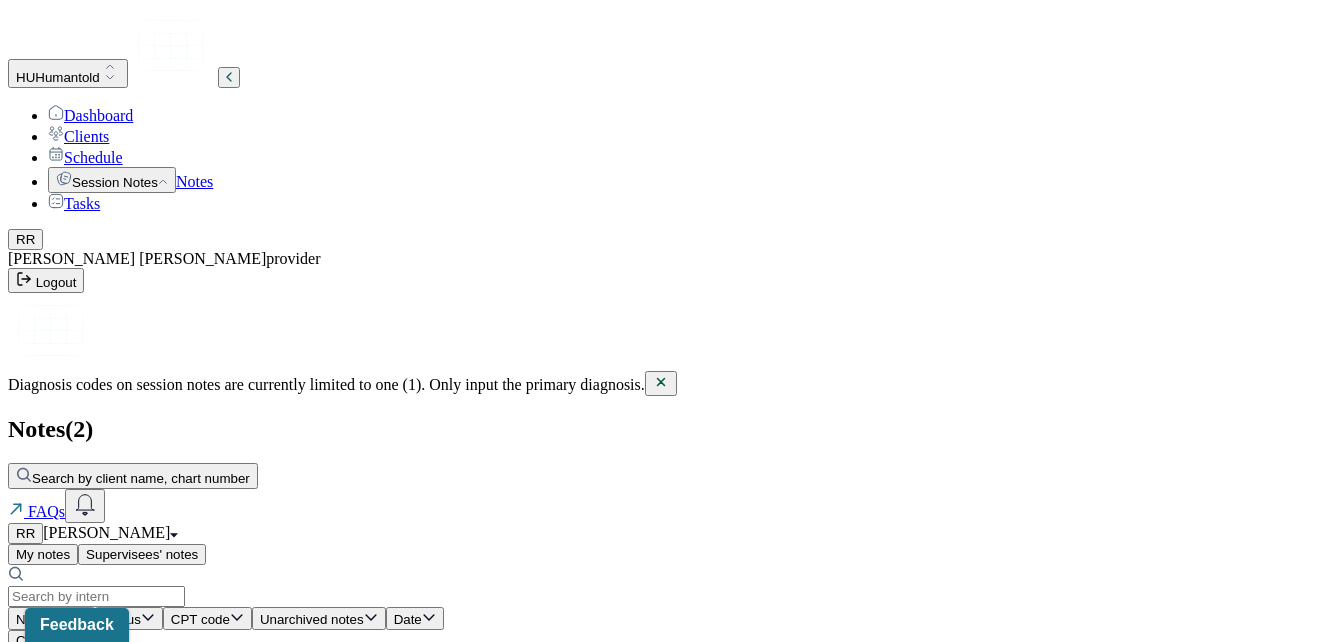 drag, startPoint x: 309, startPoint y: 434, endPoint x: 311, endPoint y: 462, distance: 28.071337 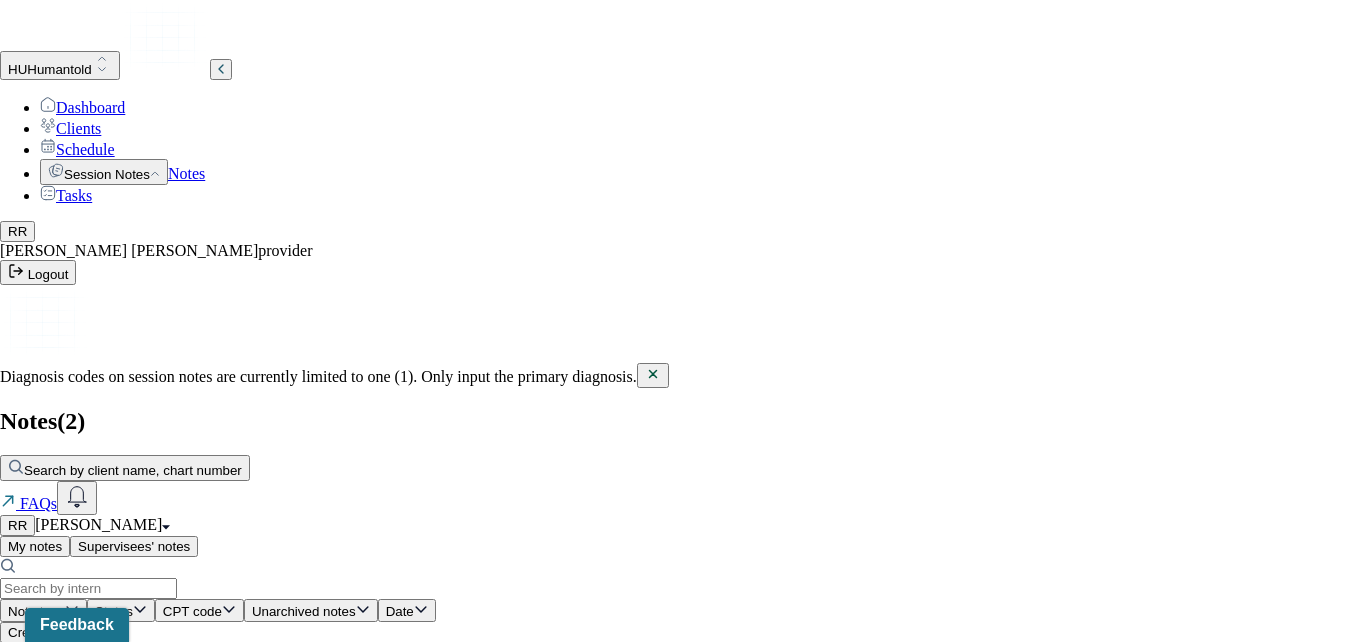 click at bounding box center [88, 1153] 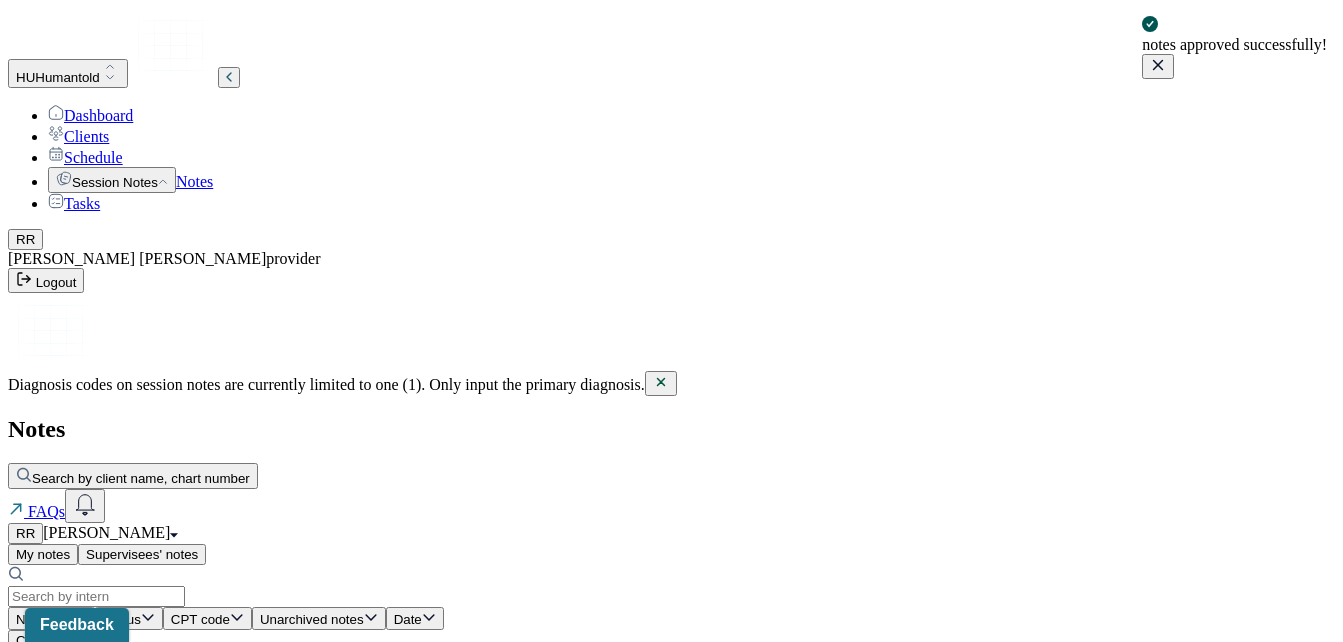 click on "Status: Pending supervisor review" at bounding box center [671, 702] 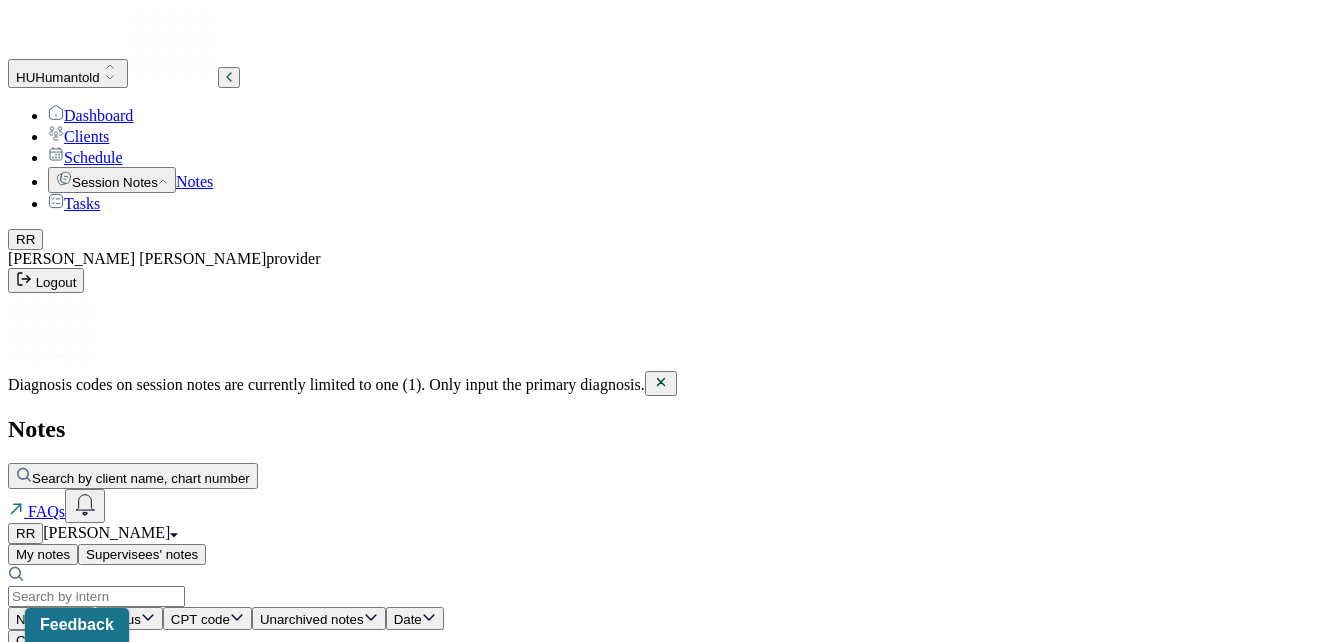 click on "My notes" at bounding box center [43, 554] 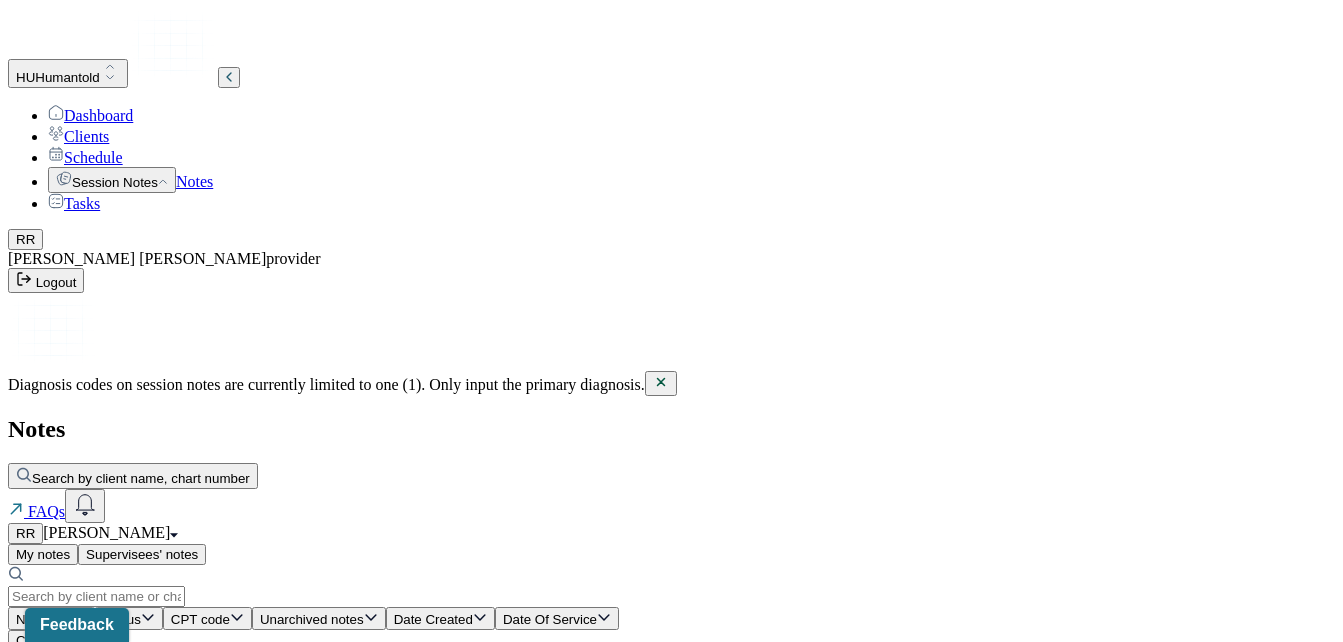 click 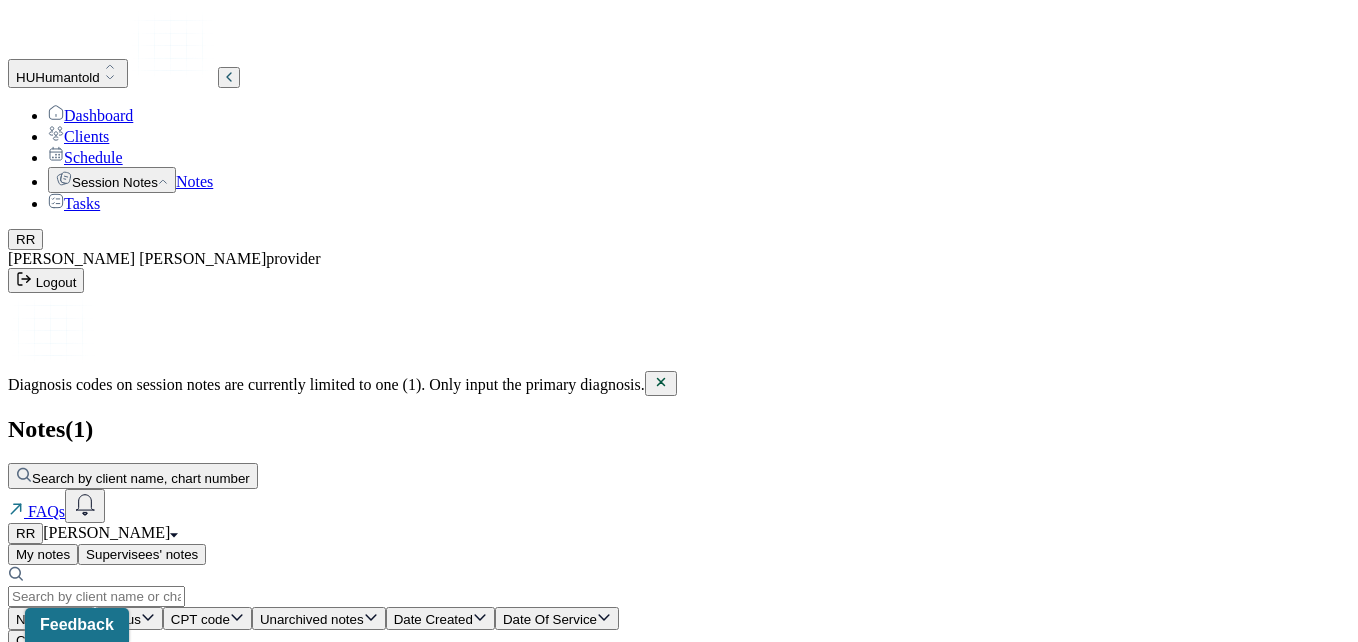 click on "Individual soap note" at bounding box center [259, 688] 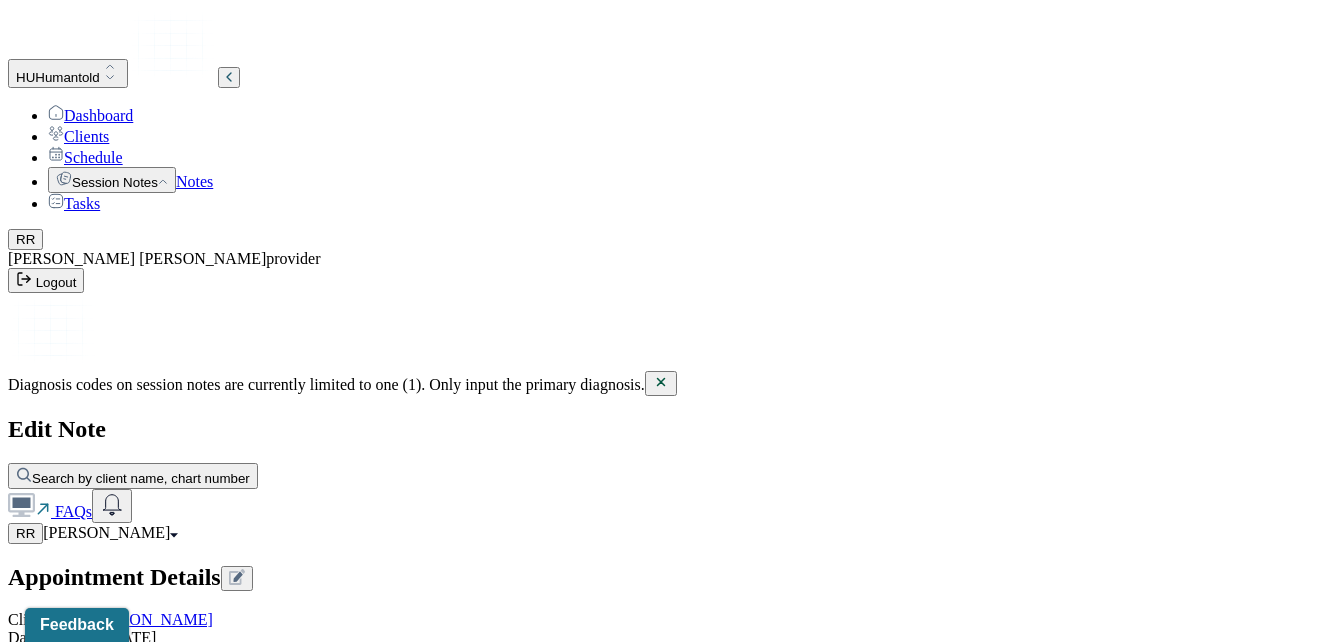 scroll, scrollTop: 872, scrollLeft: 0, axis: vertical 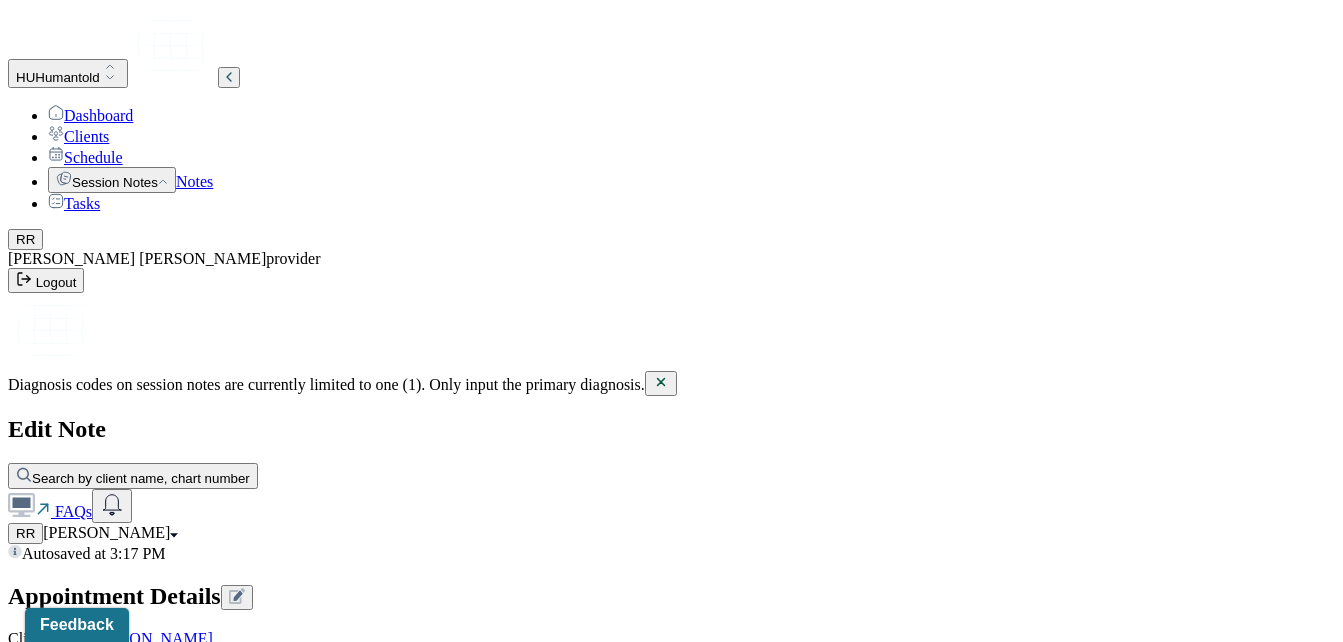 type on "Client" 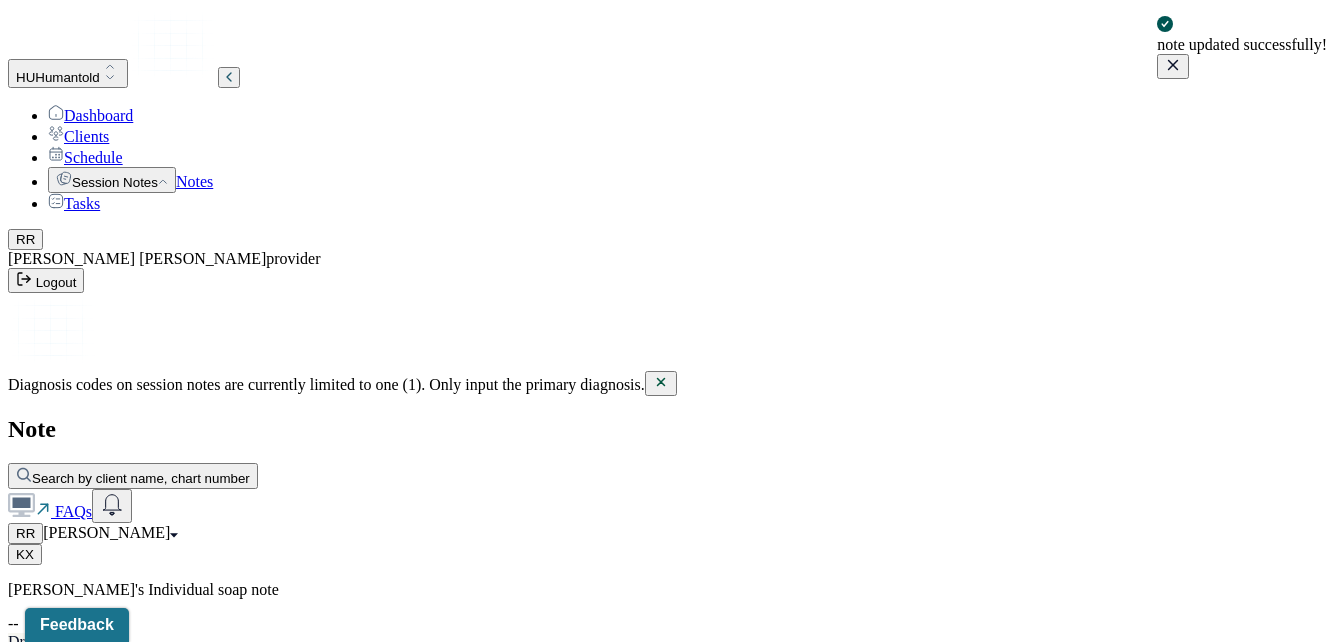click on "Clients" at bounding box center (78, 136) 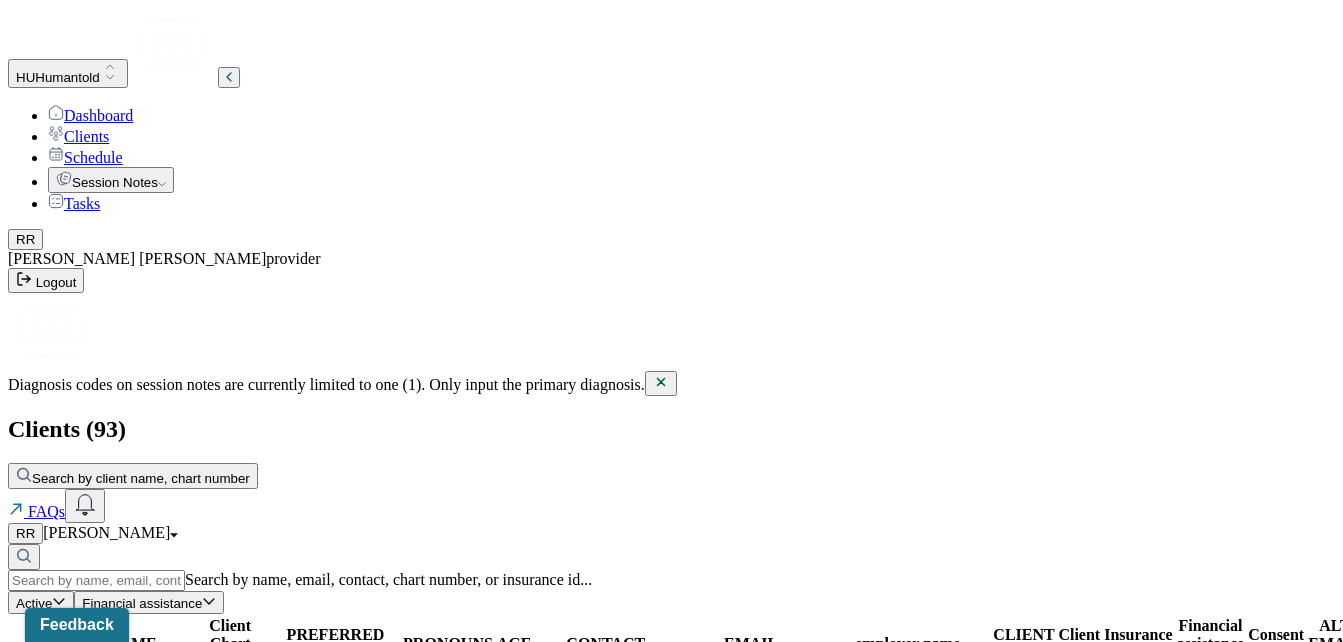 click on "[PERSON_NAME]" at bounding box center (99, 702) 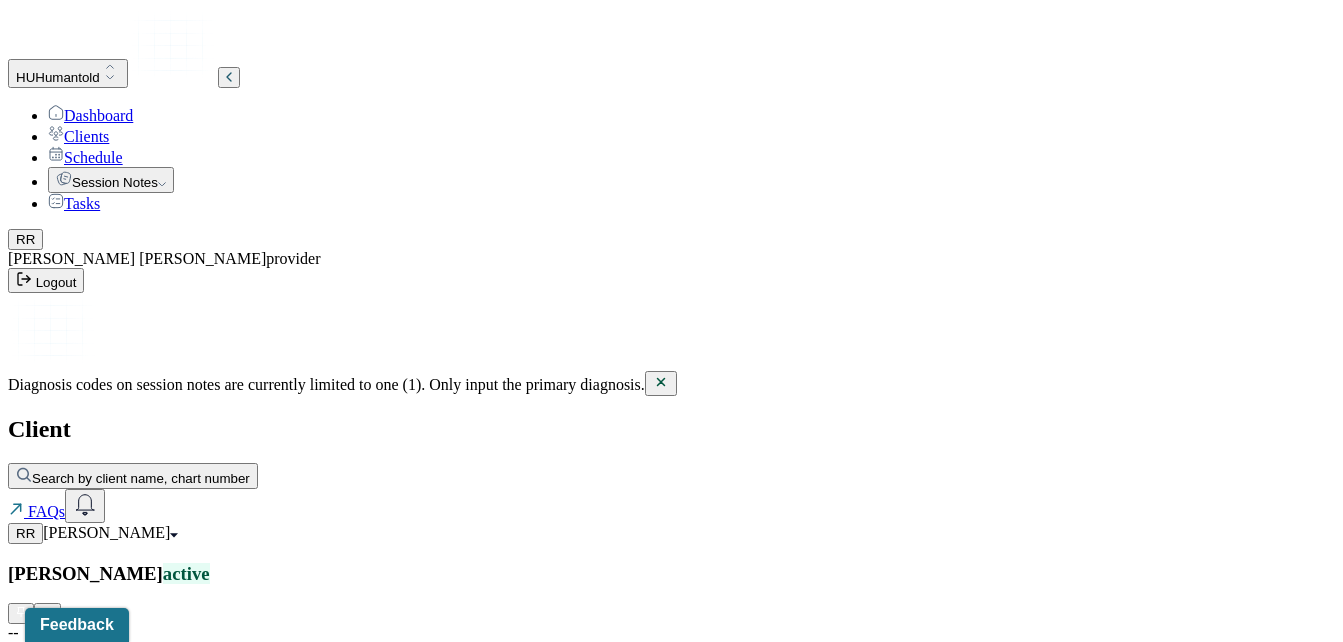 scroll, scrollTop: 571, scrollLeft: 0, axis: vertical 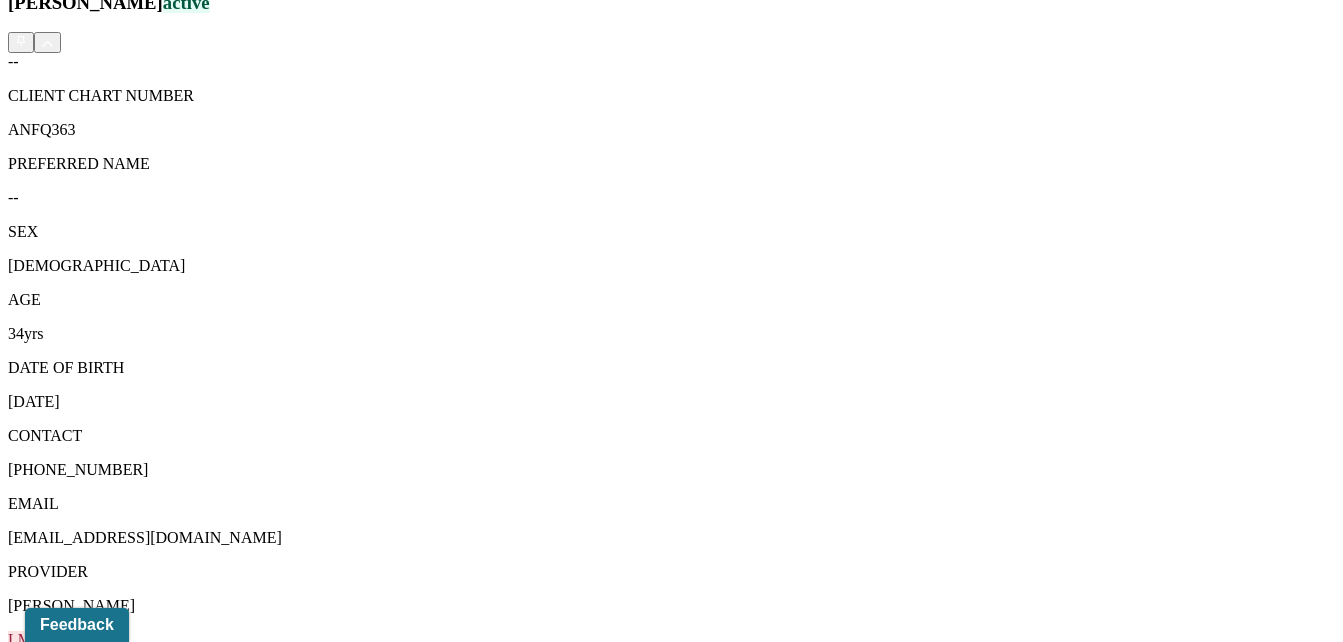 click on "Session Notes" at bounding box center [209, 1491] 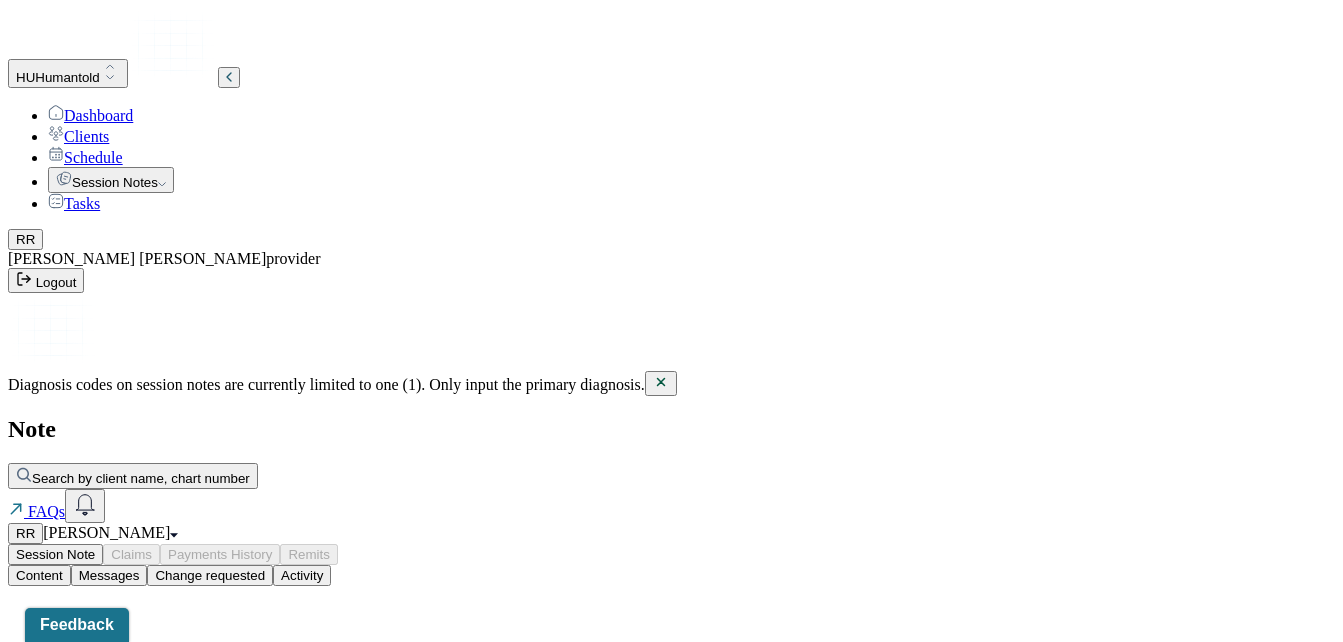 scroll, scrollTop: 571, scrollLeft: 0, axis: vertical 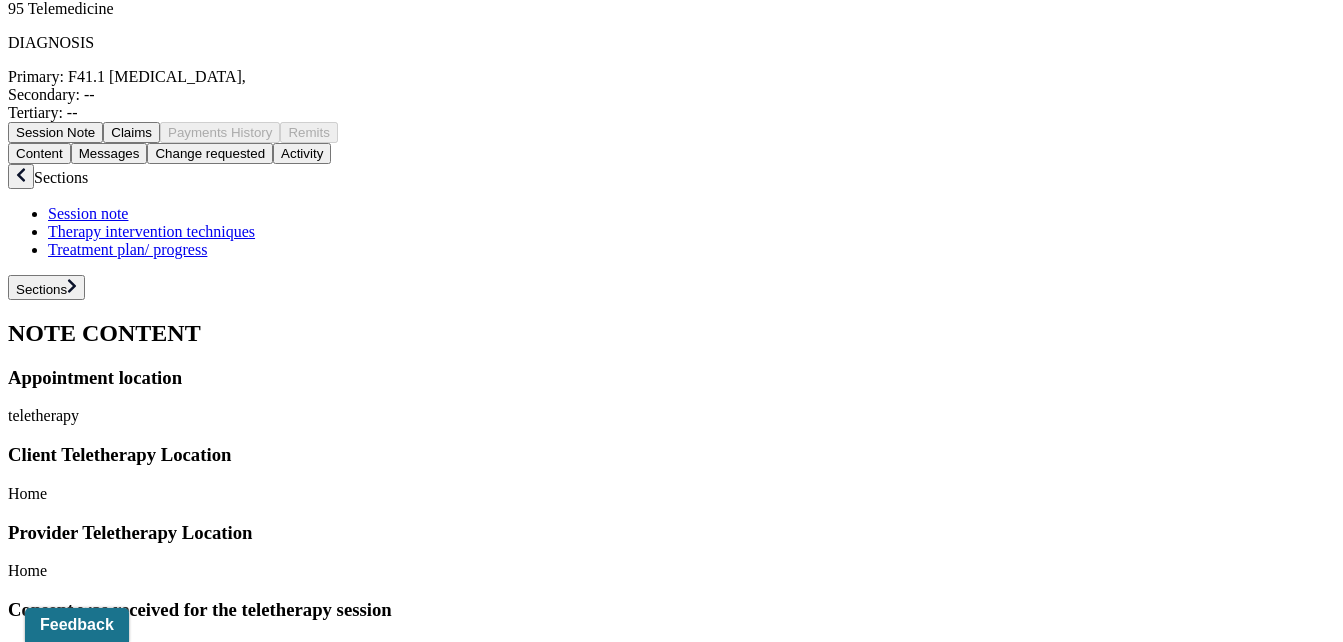 click on "Session Notes" at bounding box center (111, -927) 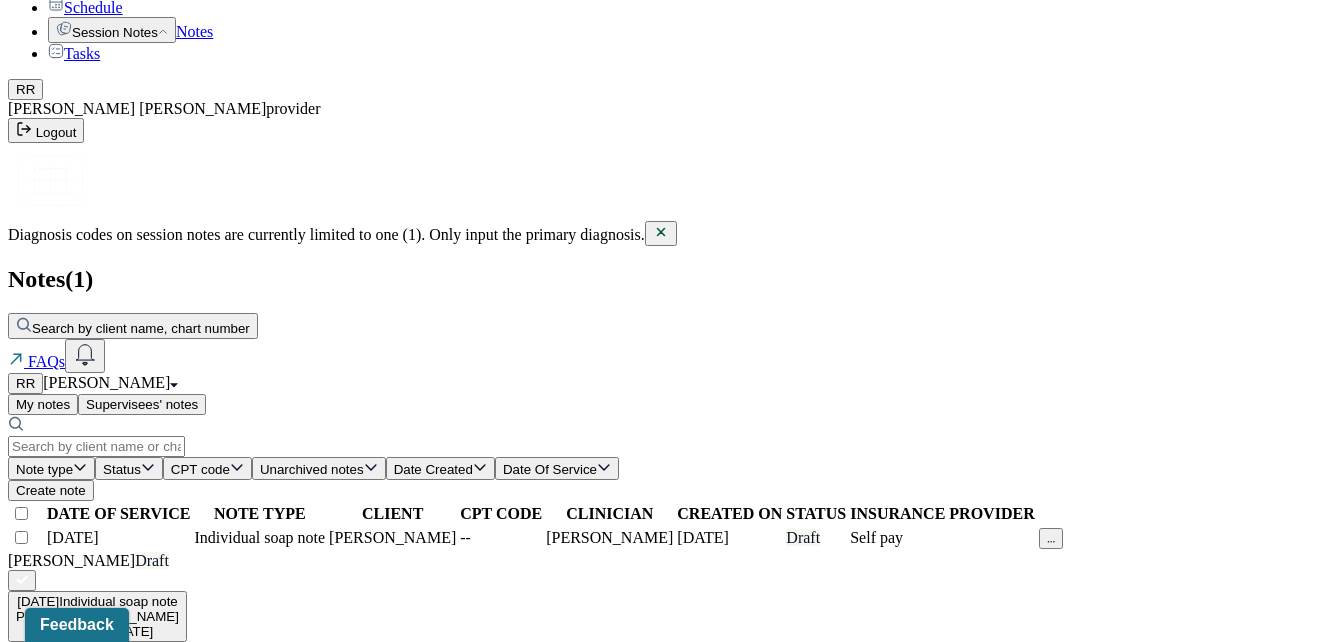 scroll, scrollTop: 0, scrollLeft: 0, axis: both 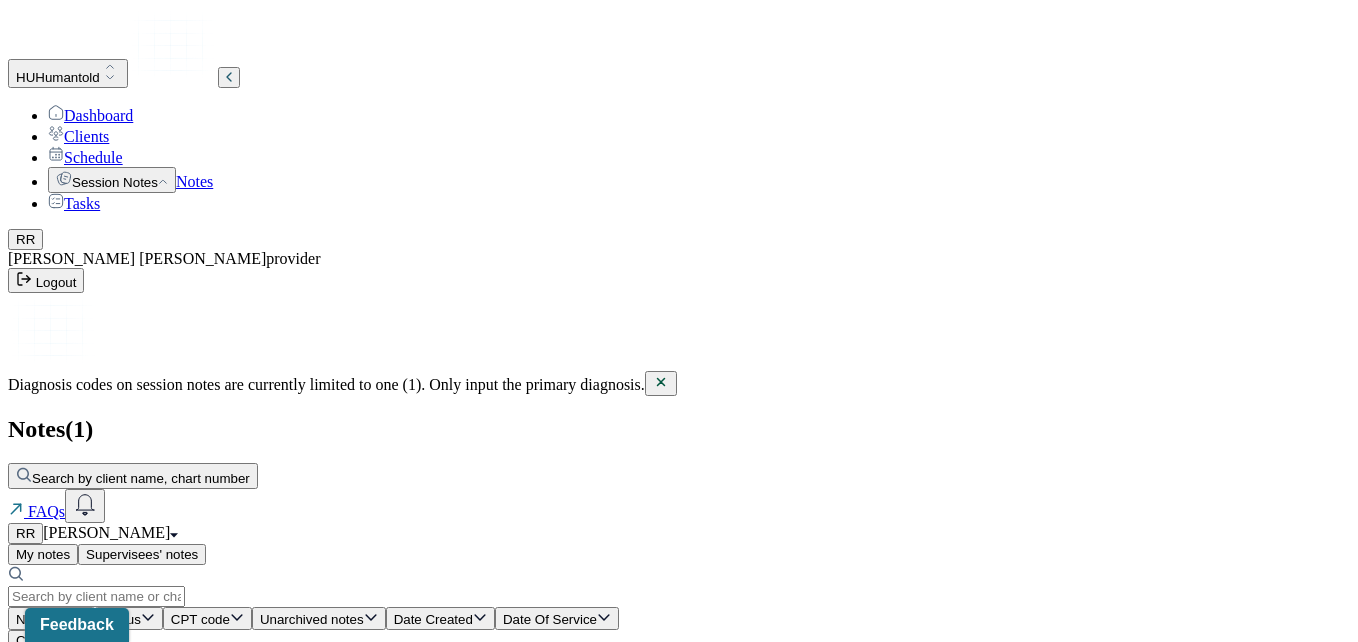 click on "[PERSON_NAME]" at bounding box center (392, 688) 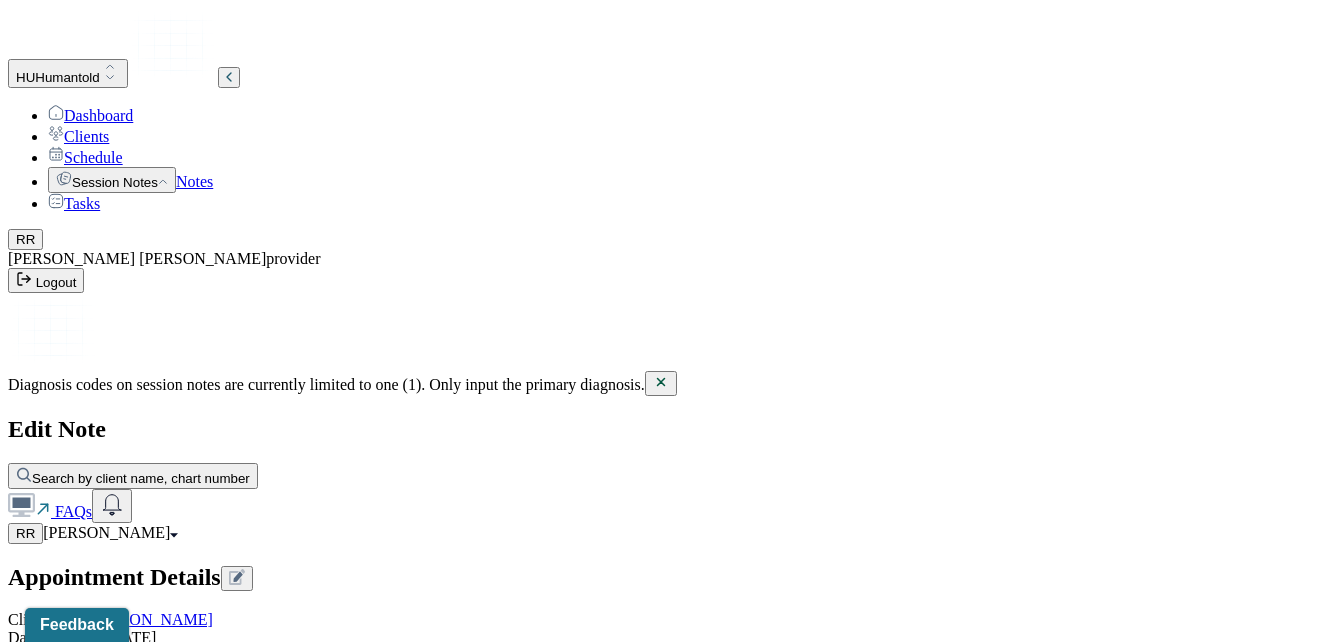 scroll, scrollTop: 891, scrollLeft: 0, axis: vertical 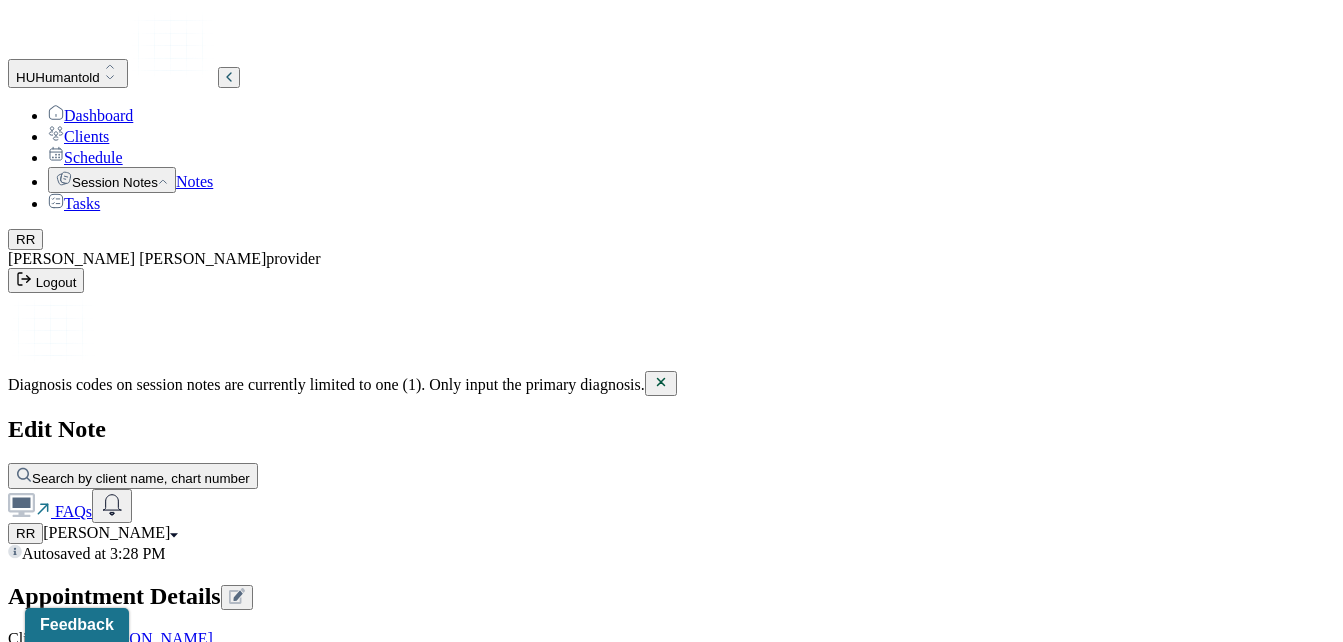 type on "Client presented with some stress and frustration throughout the session." 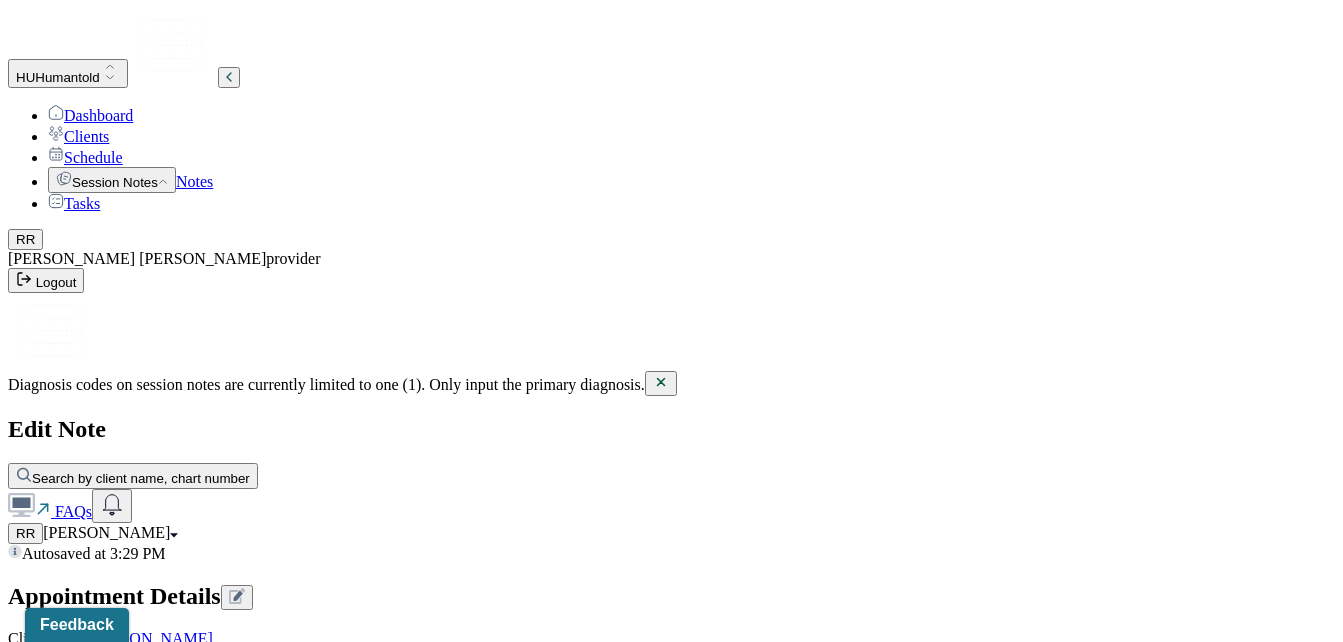 scroll, scrollTop: 1552, scrollLeft: 0, axis: vertical 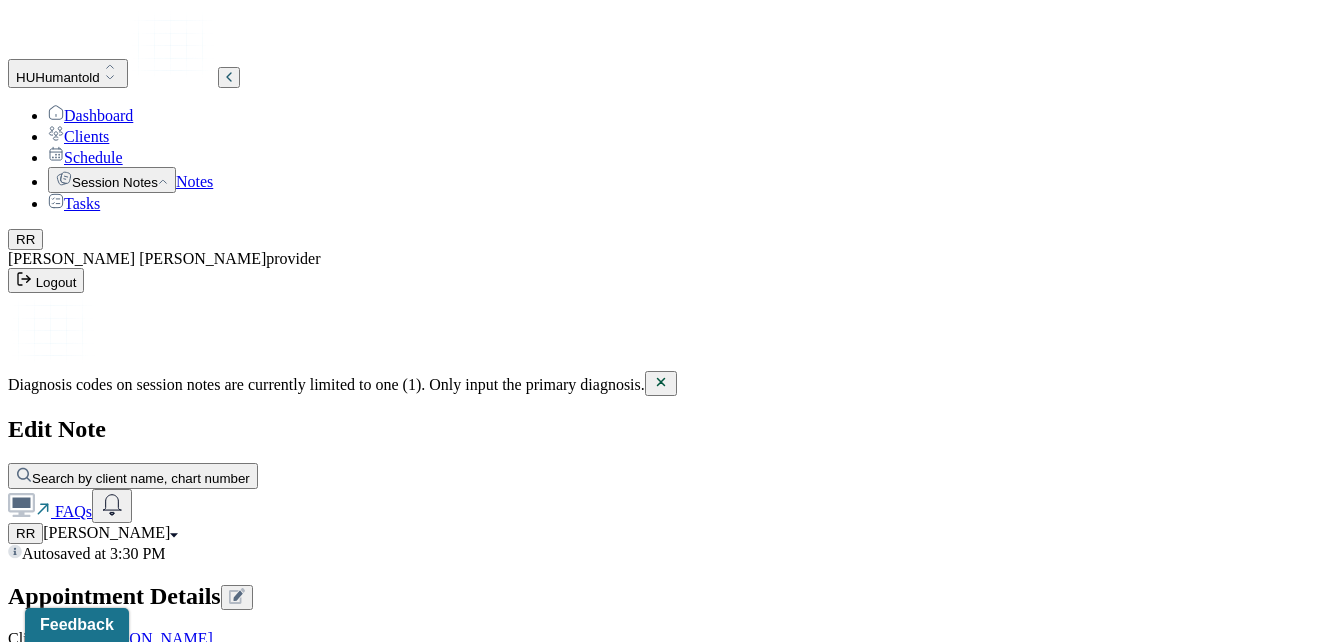 click on "Client presented with some frustation but overall euthymic mood," at bounding box center [626, 2079] 